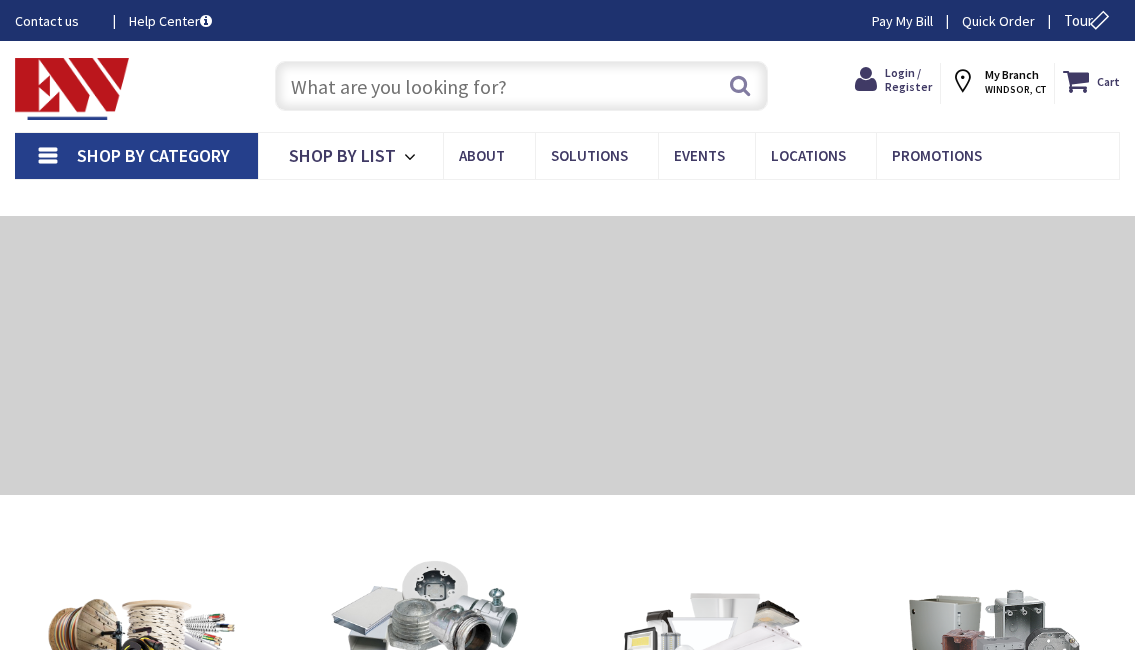 scroll, scrollTop: 0, scrollLeft: 0, axis: both 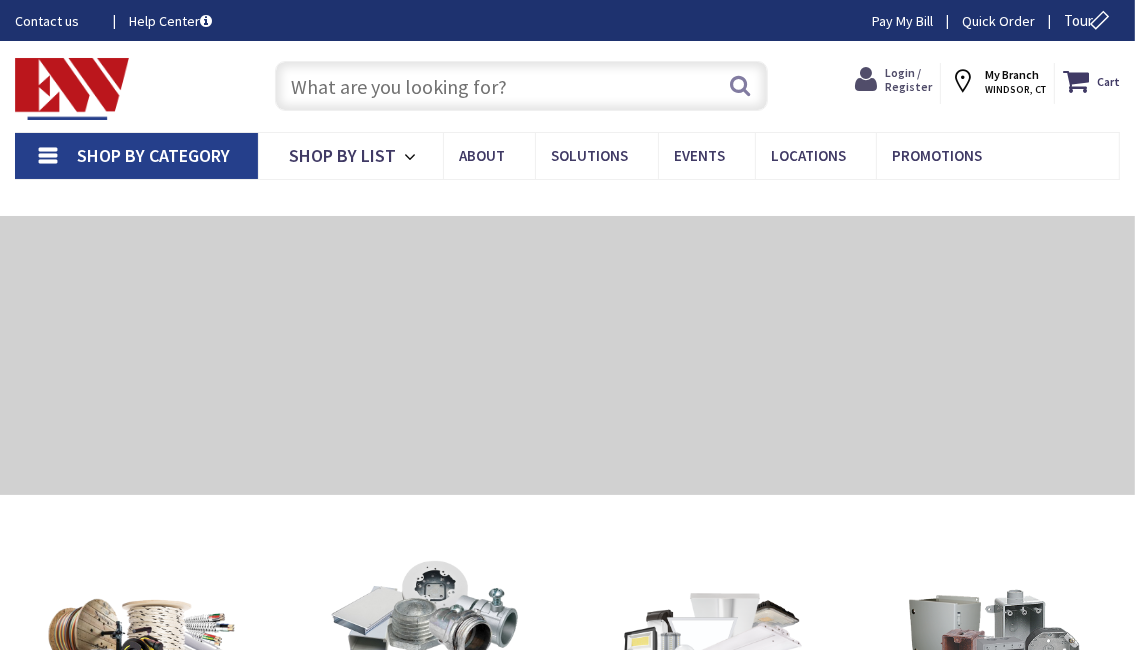click on "Login / Register" at bounding box center (908, 79) 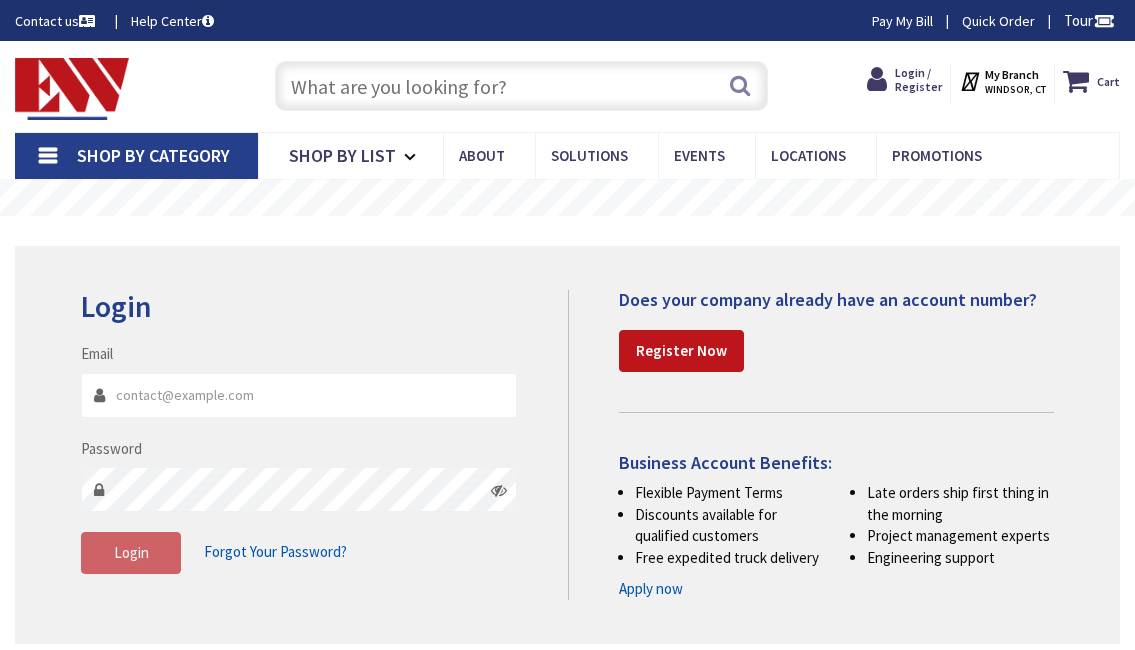 scroll, scrollTop: 0, scrollLeft: 0, axis: both 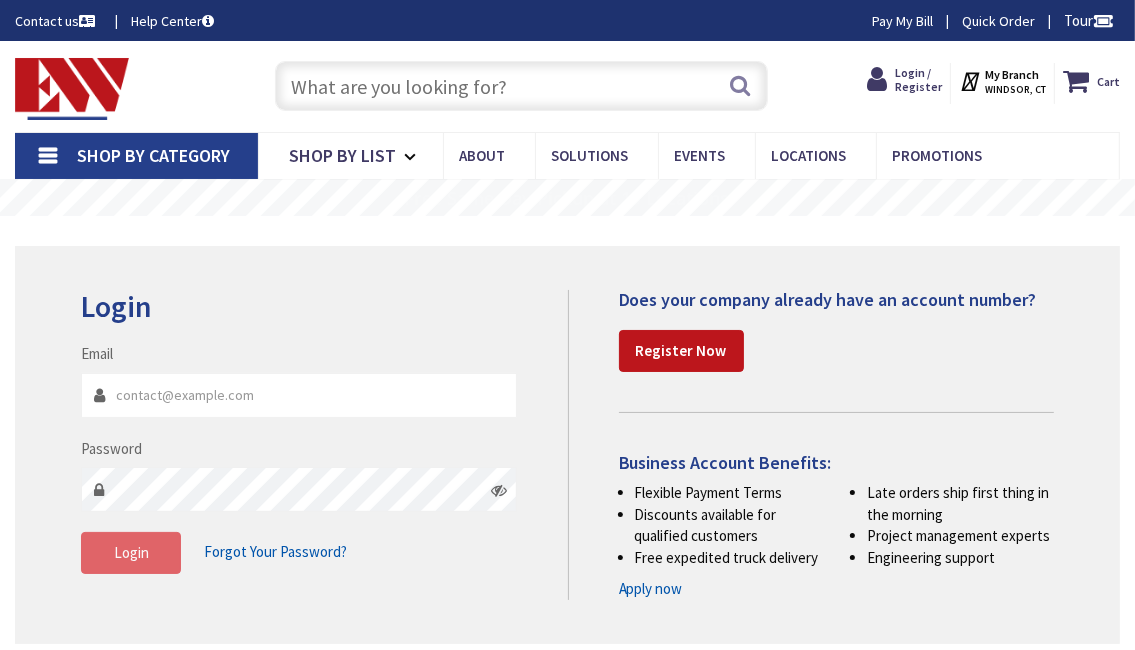 type on "[EMAIL]" 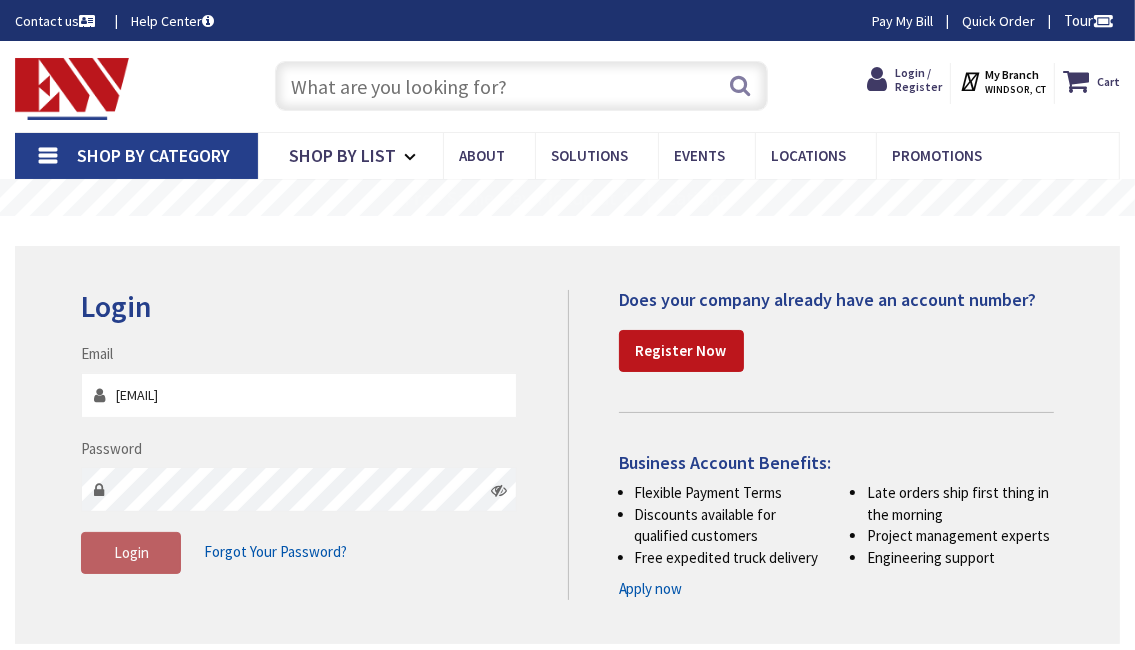 click on "Login" at bounding box center (131, 552) 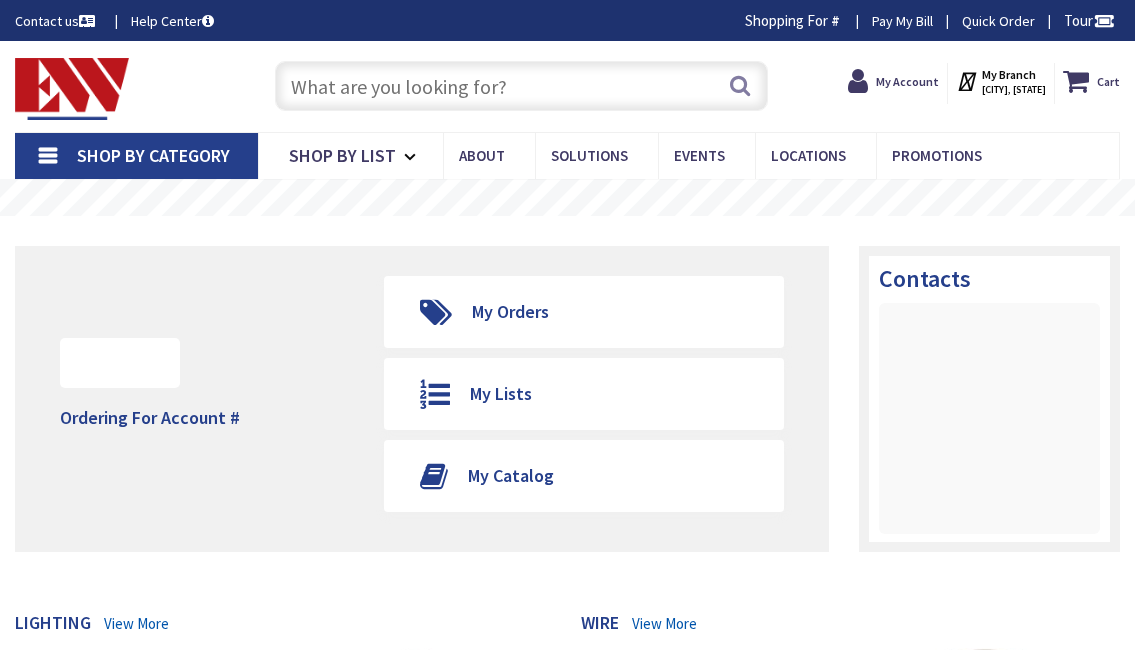 scroll, scrollTop: 0, scrollLeft: 0, axis: both 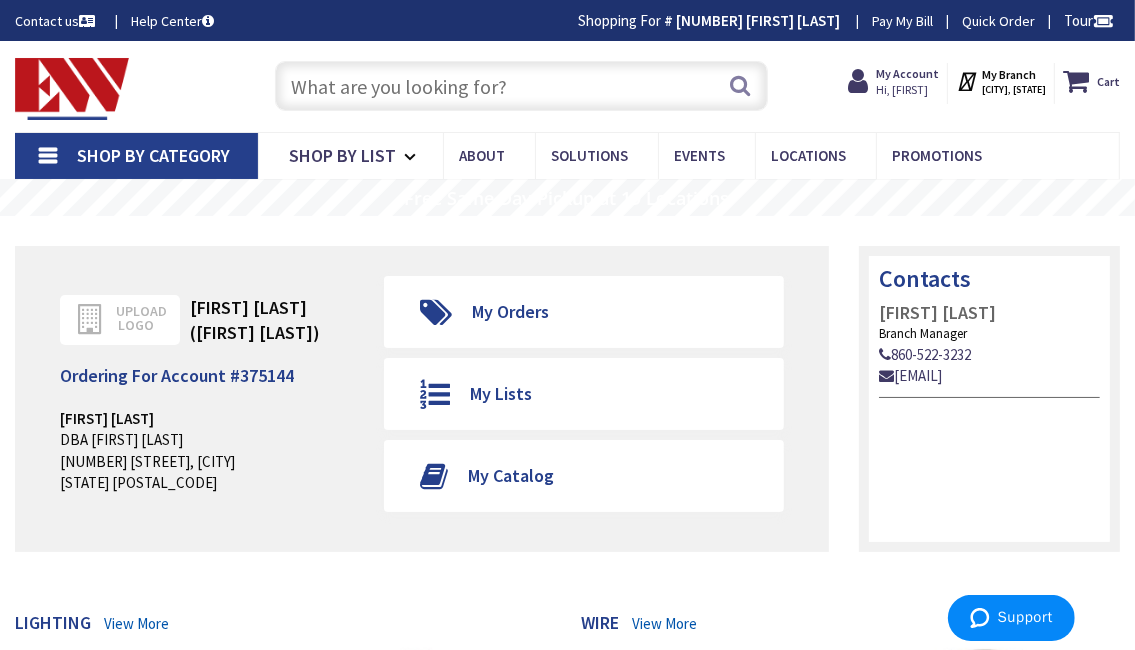 click at bounding box center (521, 86) 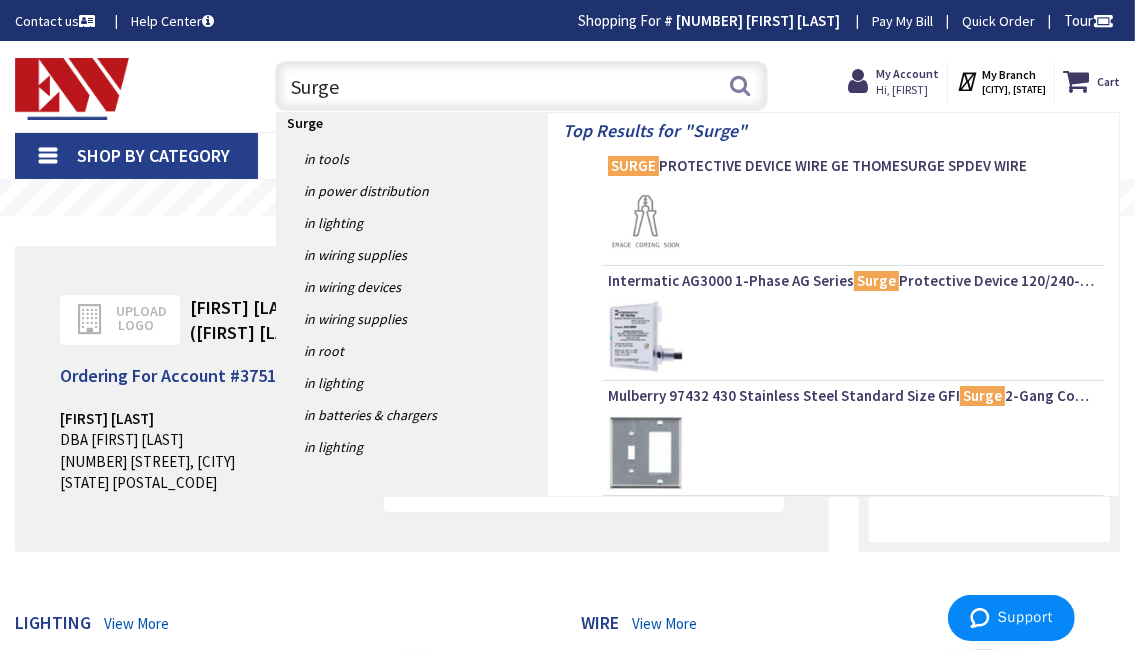 scroll, scrollTop: 0, scrollLeft: 0, axis: both 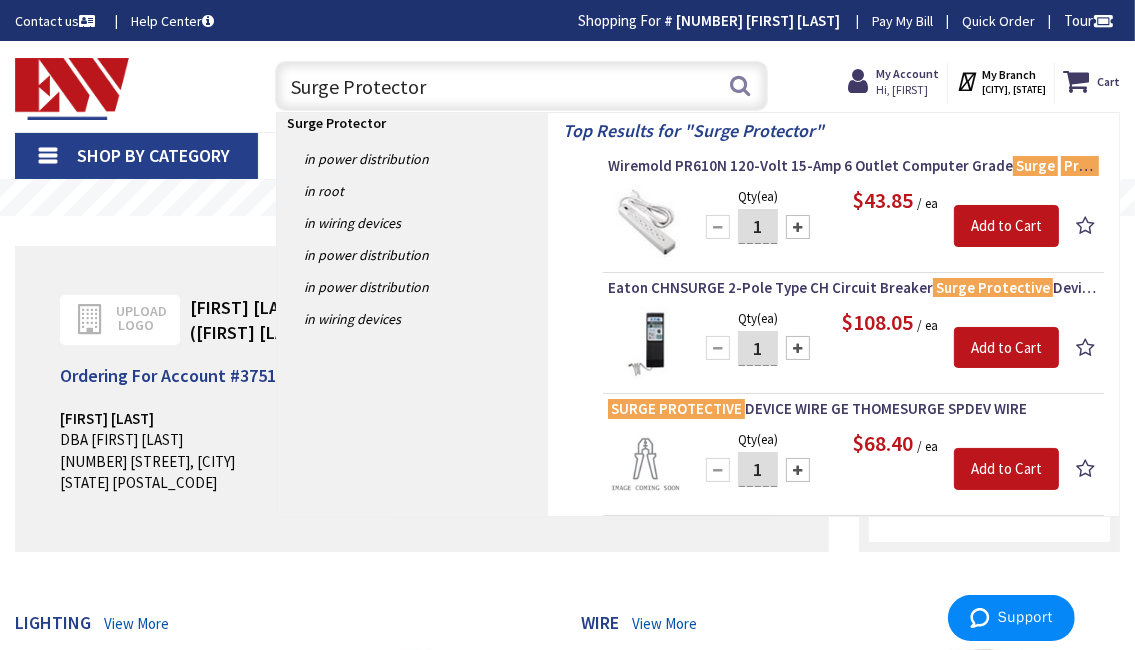type on "Surge Protector" 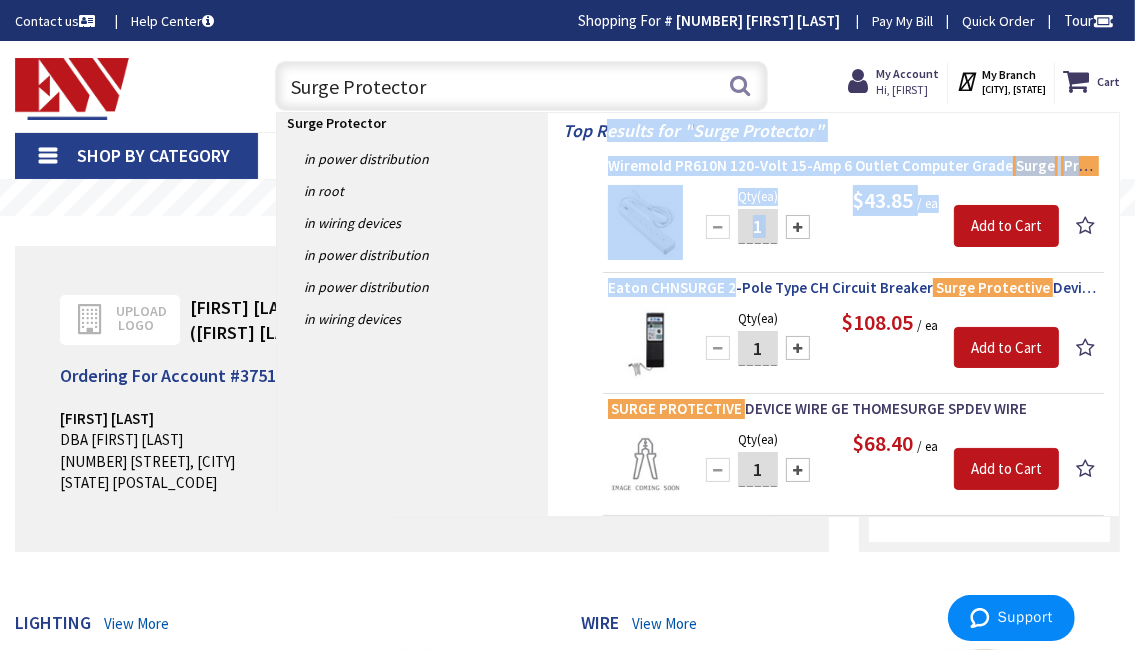 drag, startPoint x: 601, startPoint y: 287, endPoint x: 736, endPoint y: 295, distance: 135.23683 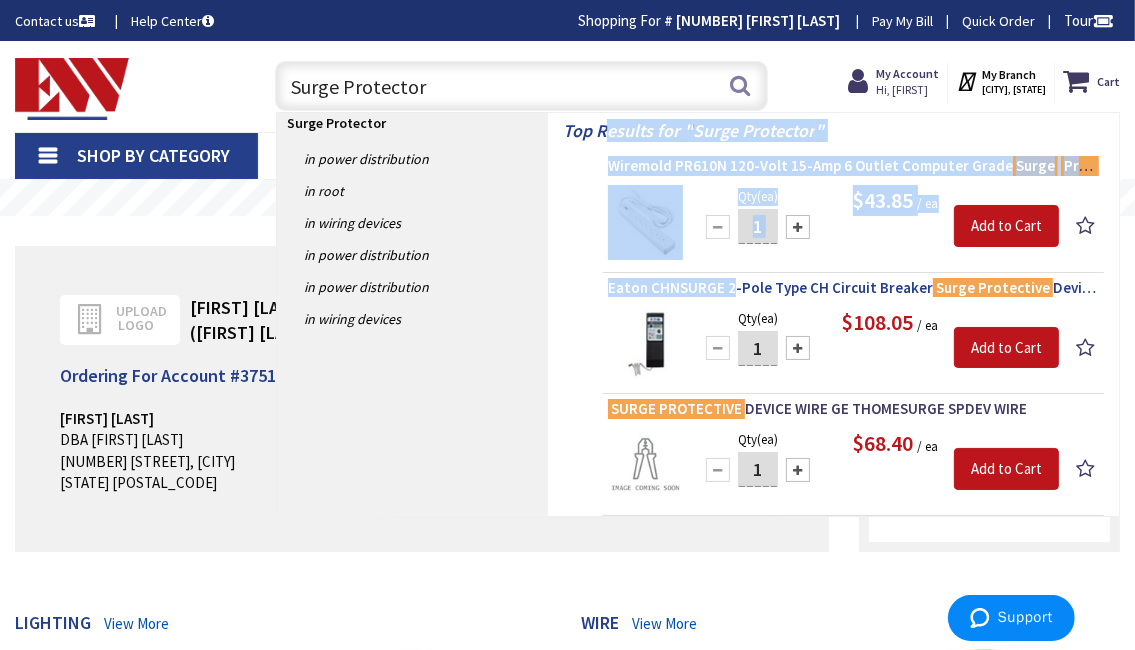 click on "Top Results for " Surge Protector "
Wiremold PR610N 120-Volt 15-Amp 6 Outlet Computer Grade  Surge   Protector  Lighted Switch Plug-In Outlet Center Unit Putty White Sentrex®
Qty  (ea)
1
Please select a quantity
Add to Cart
$43.85
/ ea" at bounding box center (833, 314) 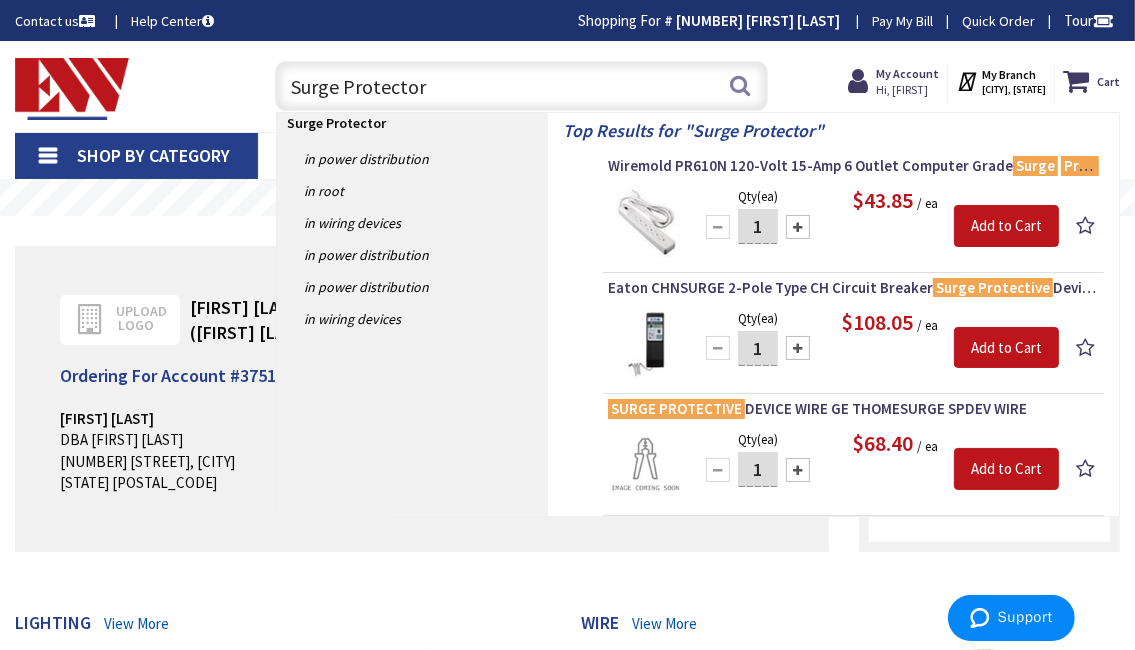 click on "Top Results for " Surge Protector "
Wiremold PR610N 120-Volt 15-Amp 6 Outlet Computer Grade  Surge   Protector  Lighted Switch Plug-In Outlet Center Unit Putty White Sentrex®
Qty  (ea)
1
Please select a quantity
Add to Cart
$43.85
/ ea" at bounding box center [833, 314] 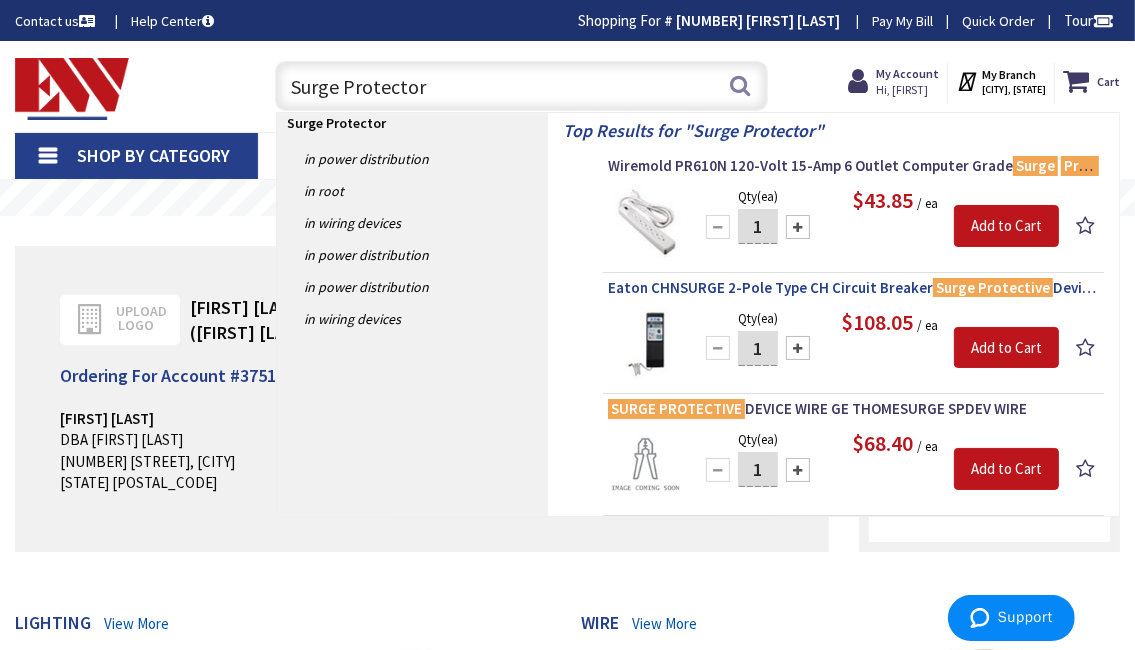 drag, startPoint x: 604, startPoint y: 289, endPoint x: 921, endPoint y: 296, distance: 317.07727 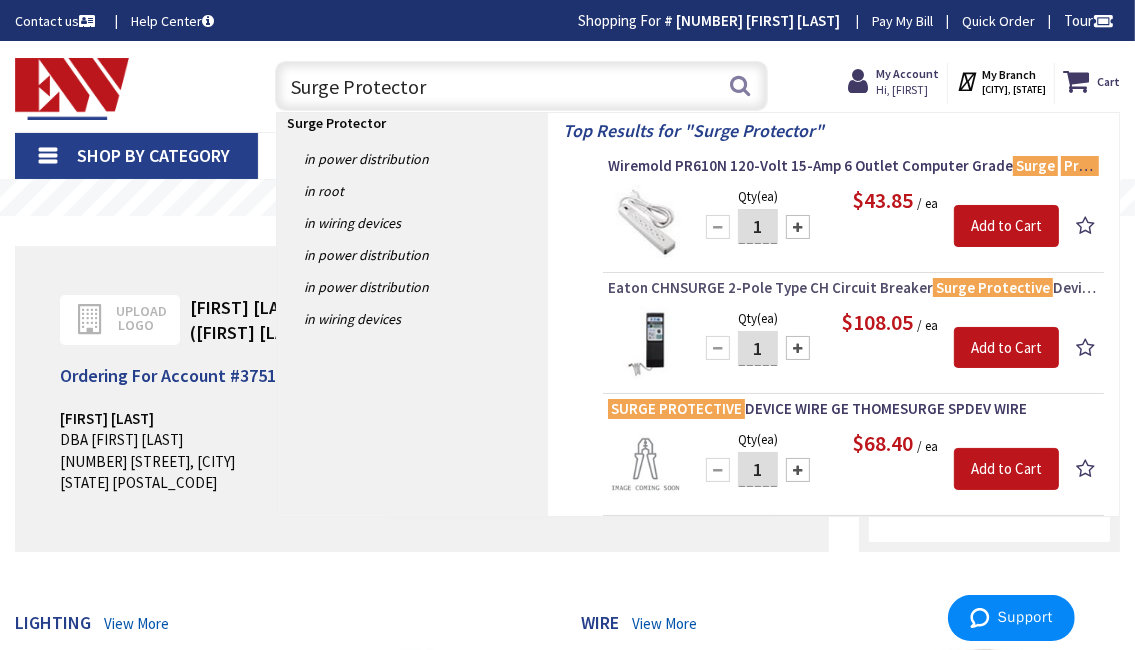 click on "Eaton CHNSURGE 2-Pole Type CH Circuit Breaker  Surge Protective  Device 120/240-Volt" at bounding box center (853, 288) 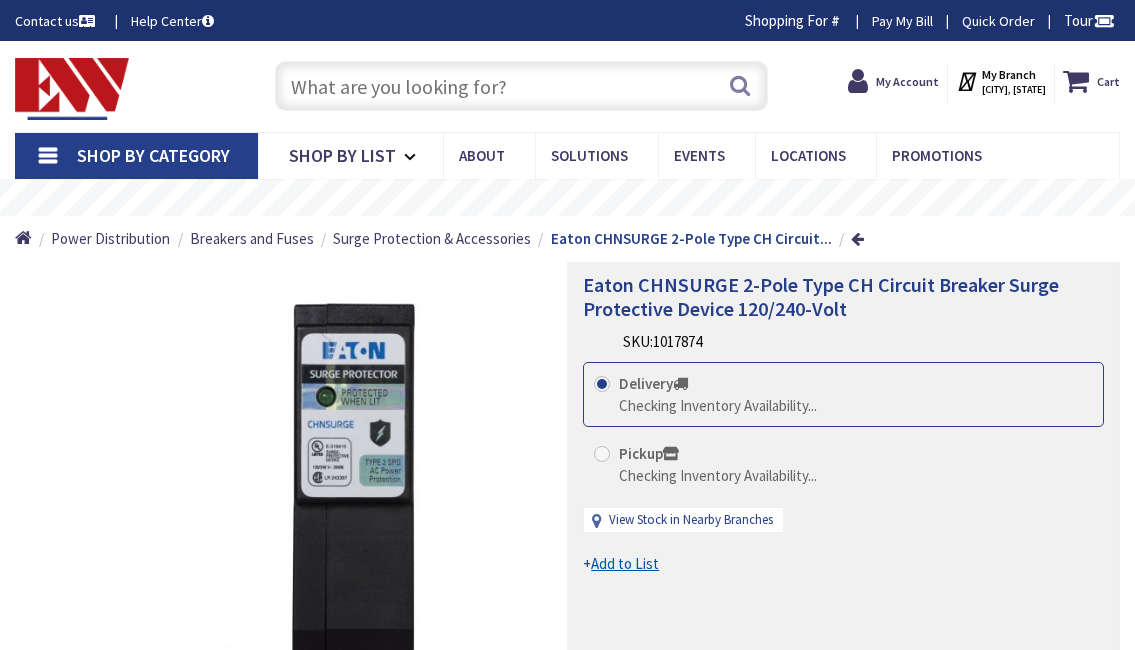 scroll, scrollTop: 0, scrollLeft: 0, axis: both 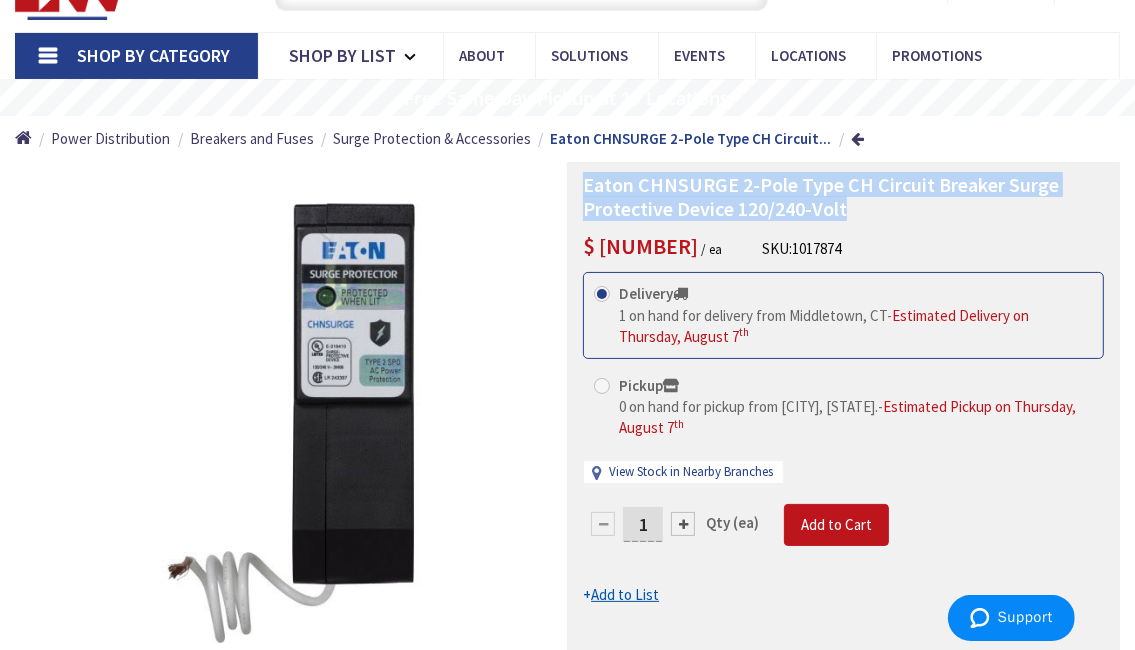 drag, startPoint x: 849, startPoint y: 213, endPoint x: 583, endPoint y: 182, distance: 267.8003 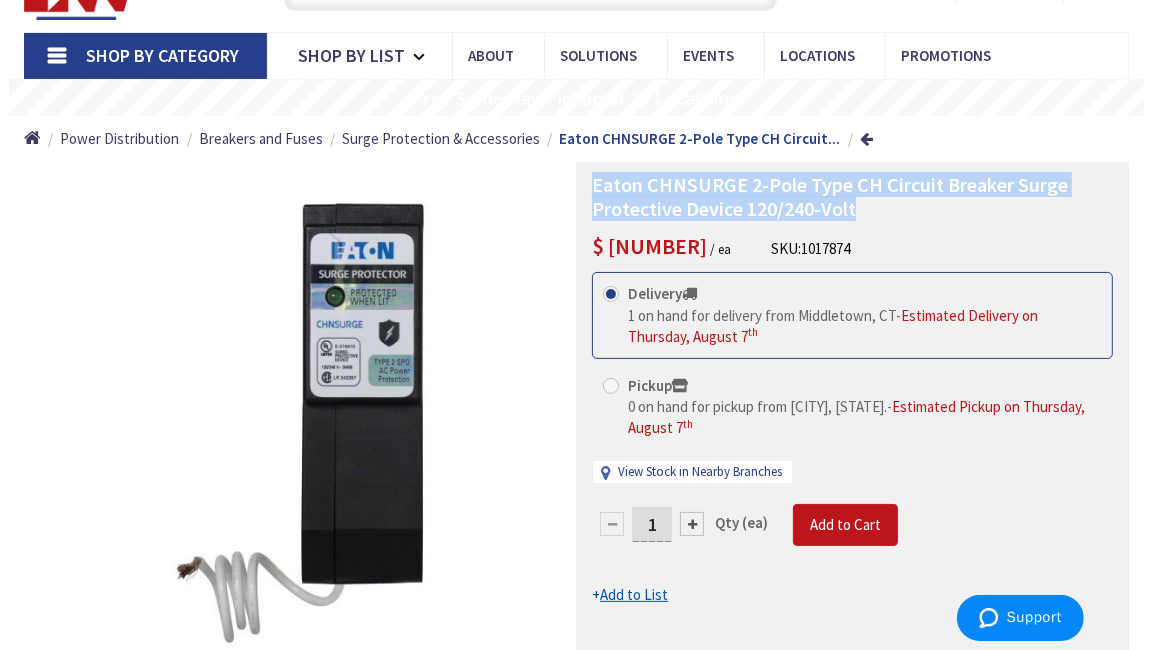 scroll, scrollTop: 0, scrollLeft: 0, axis: both 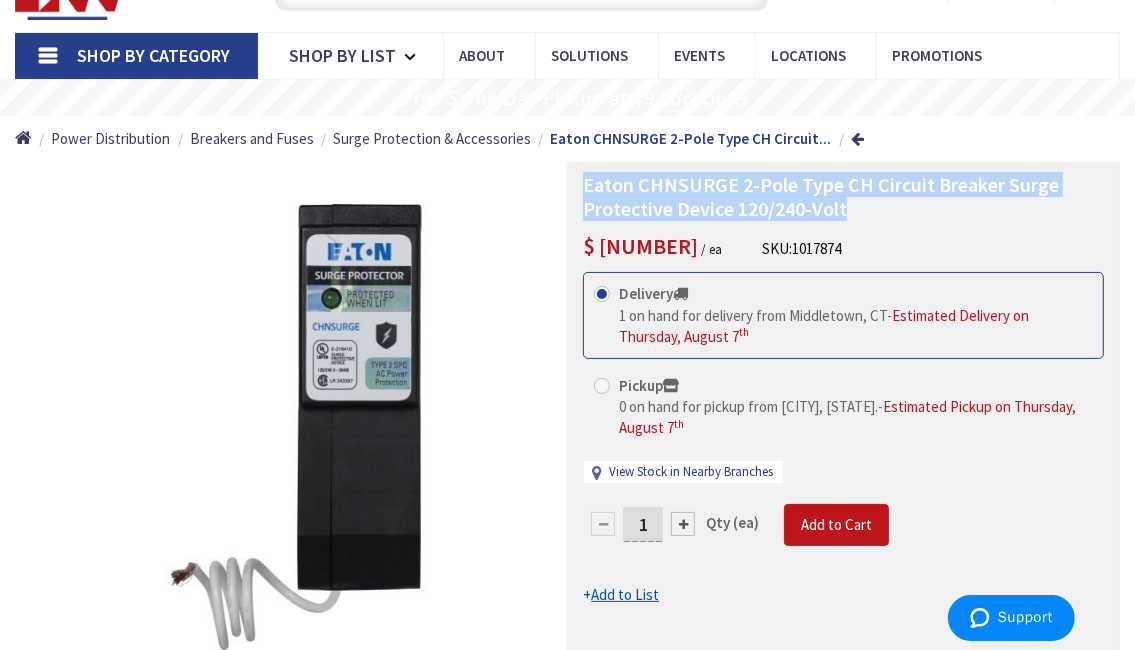 click on "Eaton CHNSURGE 2-Pole Type CH Circuit Breaker Surge Protective Device 120/240-Volt" at bounding box center (843, 197) 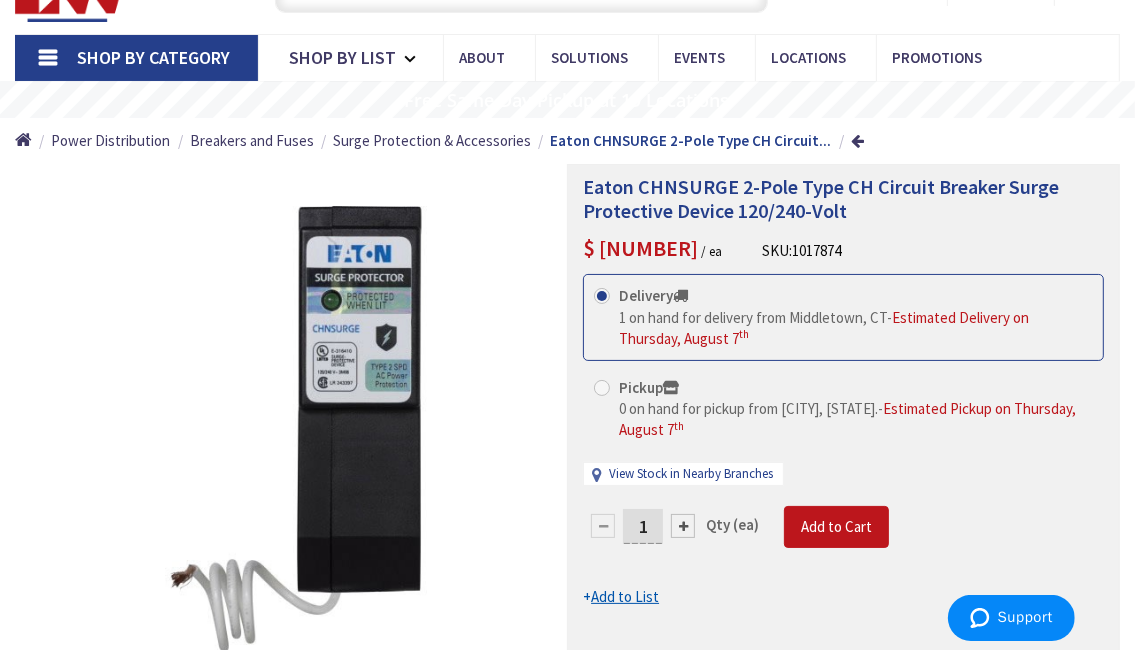 scroll, scrollTop: 0, scrollLeft: 0, axis: both 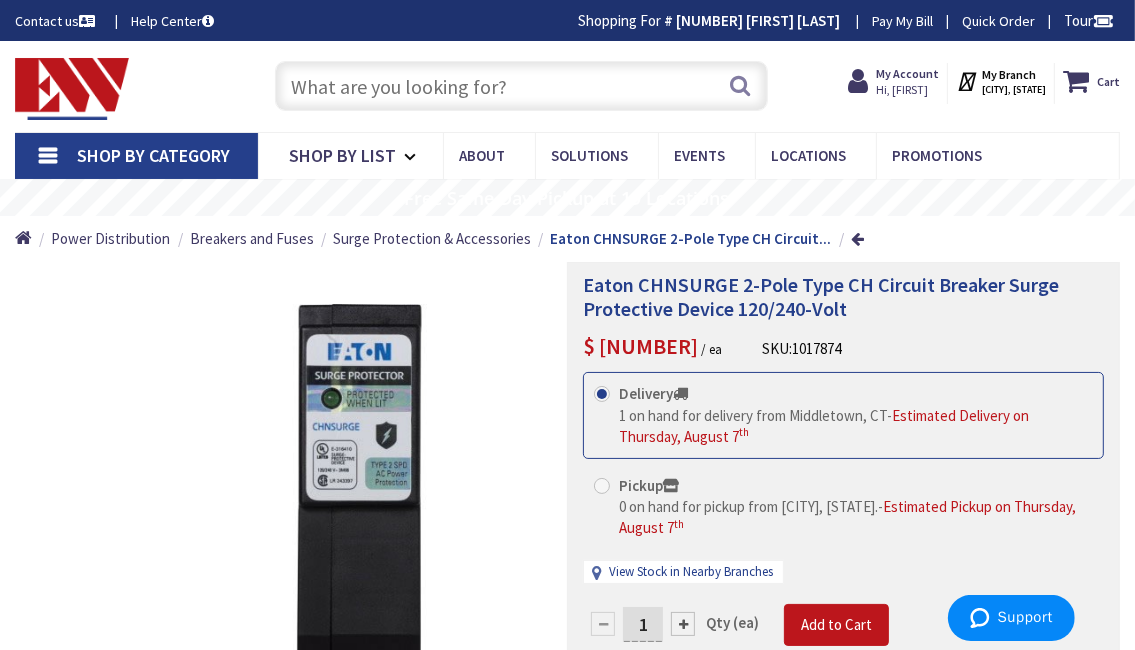 click at bounding box center [521, 86] 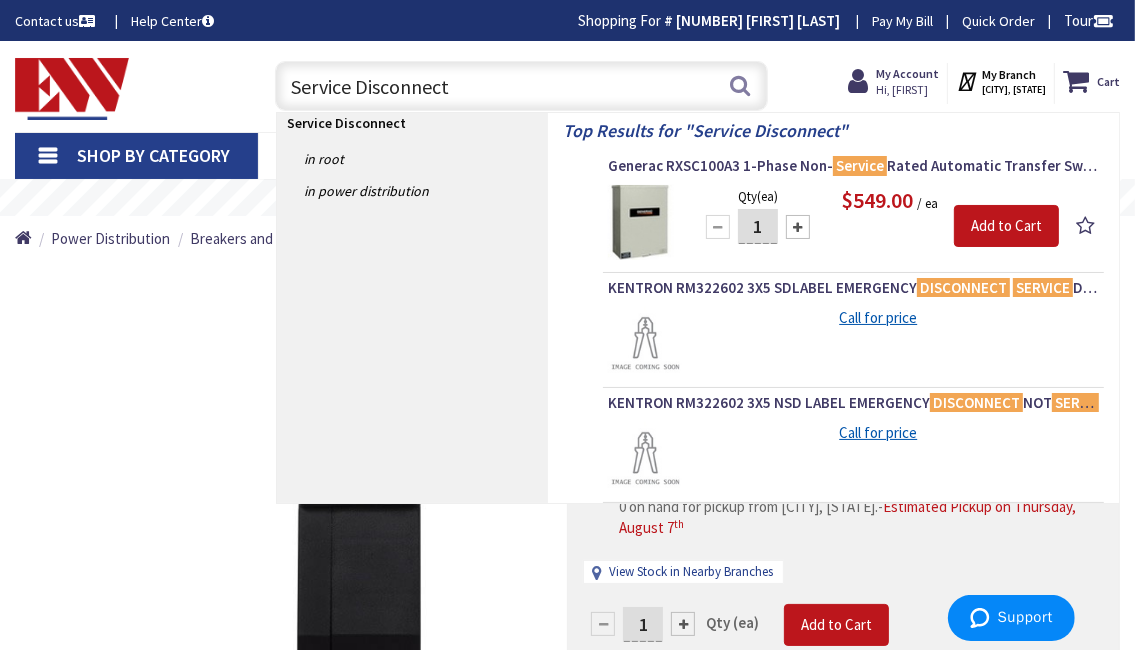 click on "Service Disconnect
in root
in Power Distribution" at bounding box center (412, 307) 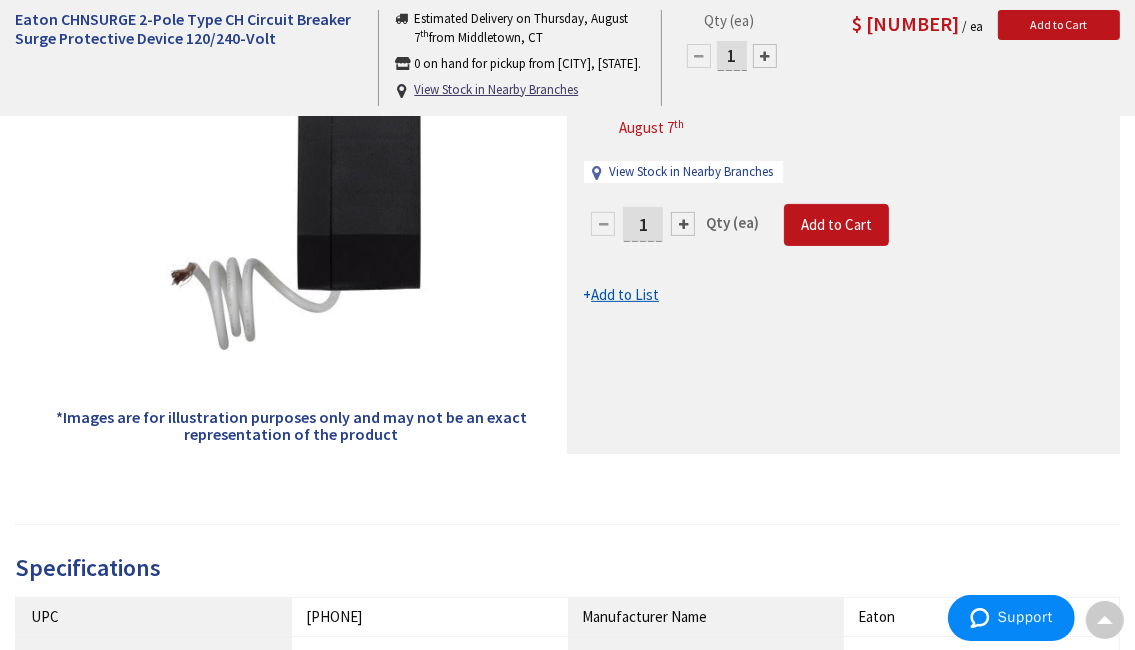 scroll, scrollTop: 0, scrollLeft: 0, axis: both 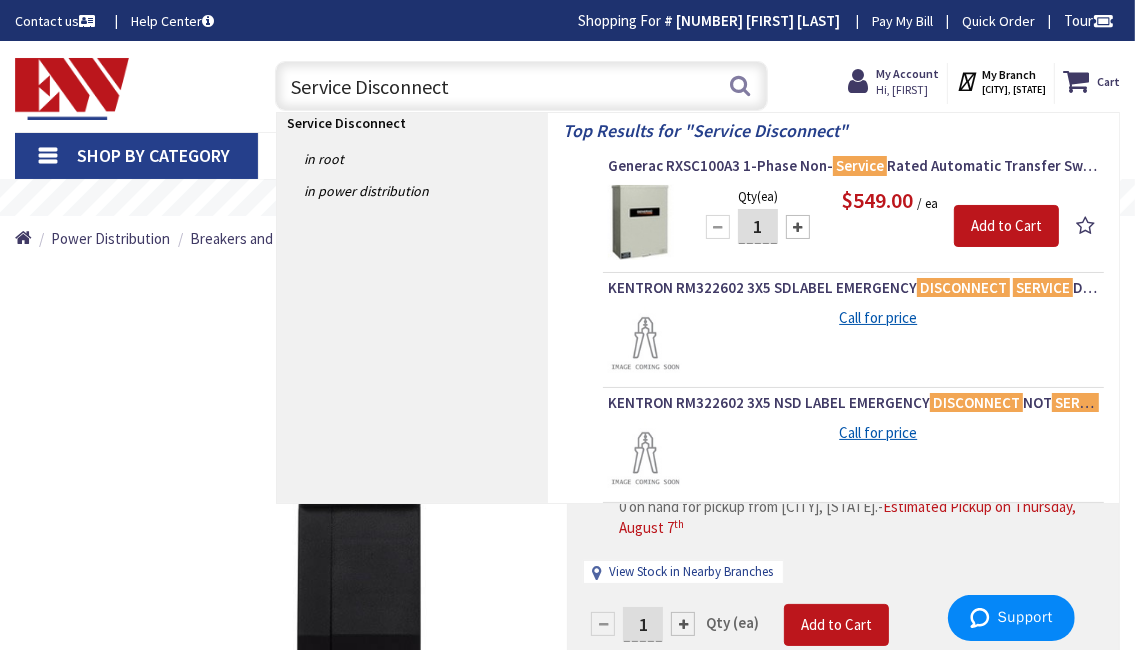 drag, startPoint x: 350, startPoint y: 95, endPoint x: 294, endPoint y: 78, distance: 58.5235 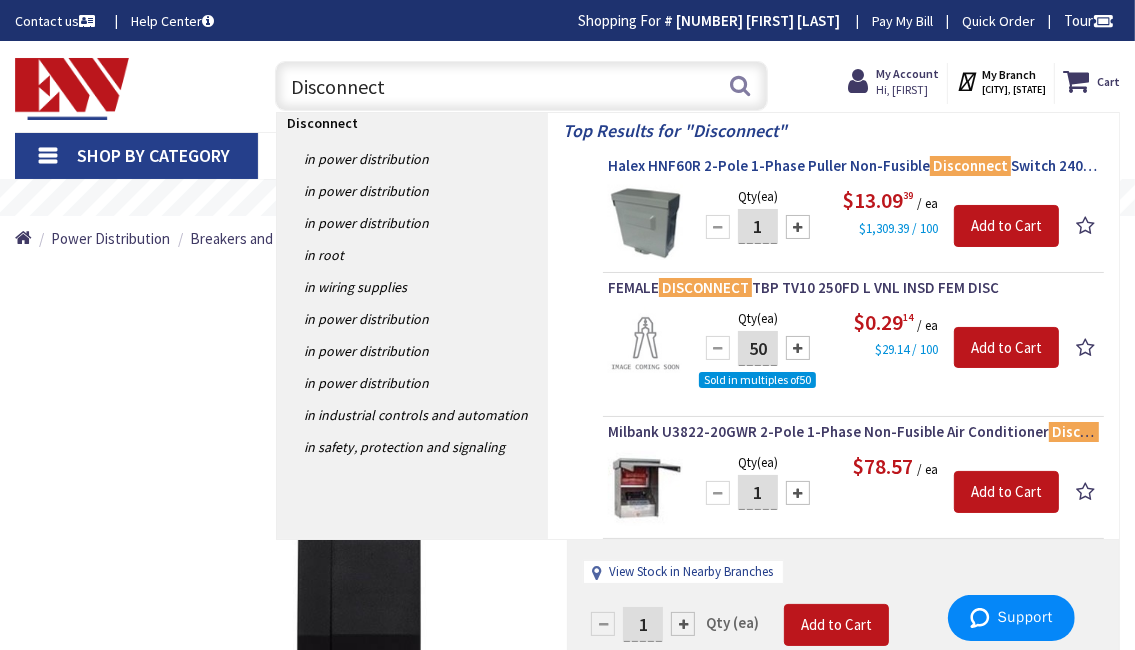type on "Disconnect" 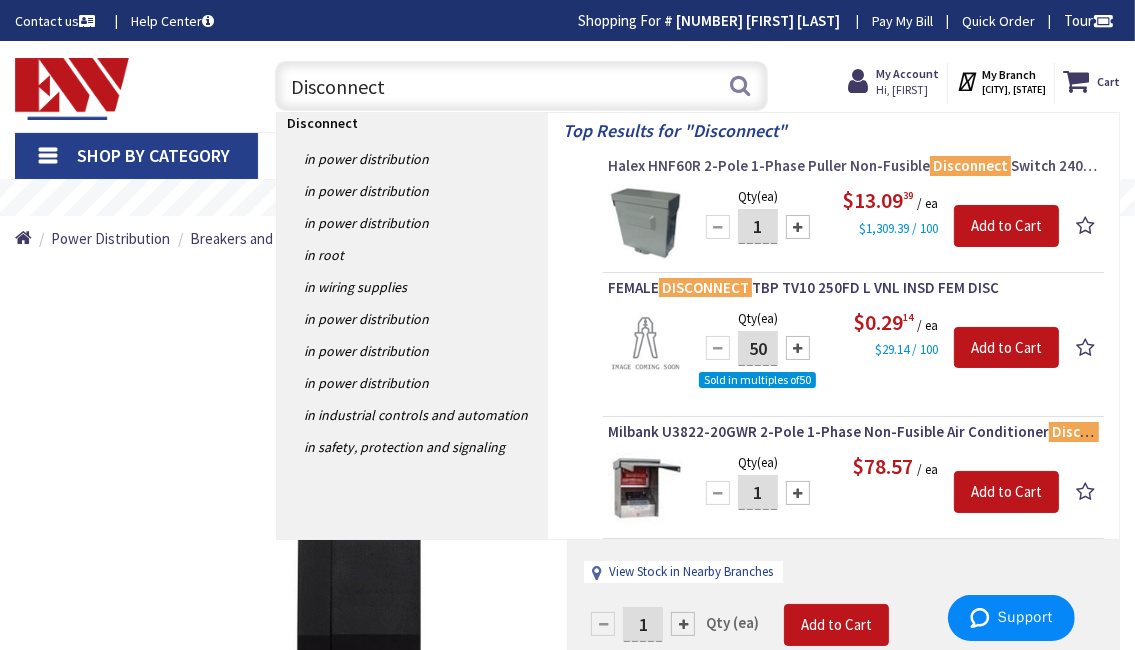 click on "Halex HNF60R 2-Pole 1-Phase Puller Non-Fusible  Disconnect  Switch 240-Volt 60-Amp" at bounding box center (853, 166) 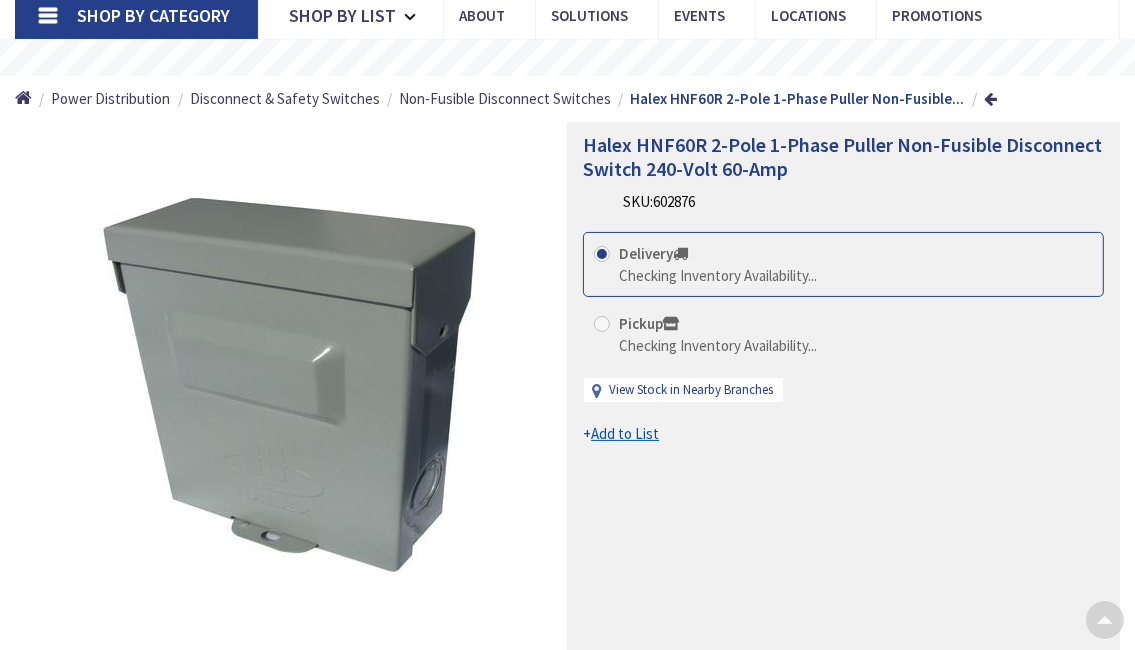 scroll, scrollTop: 200, scrollLeft: 0, axis: vertical 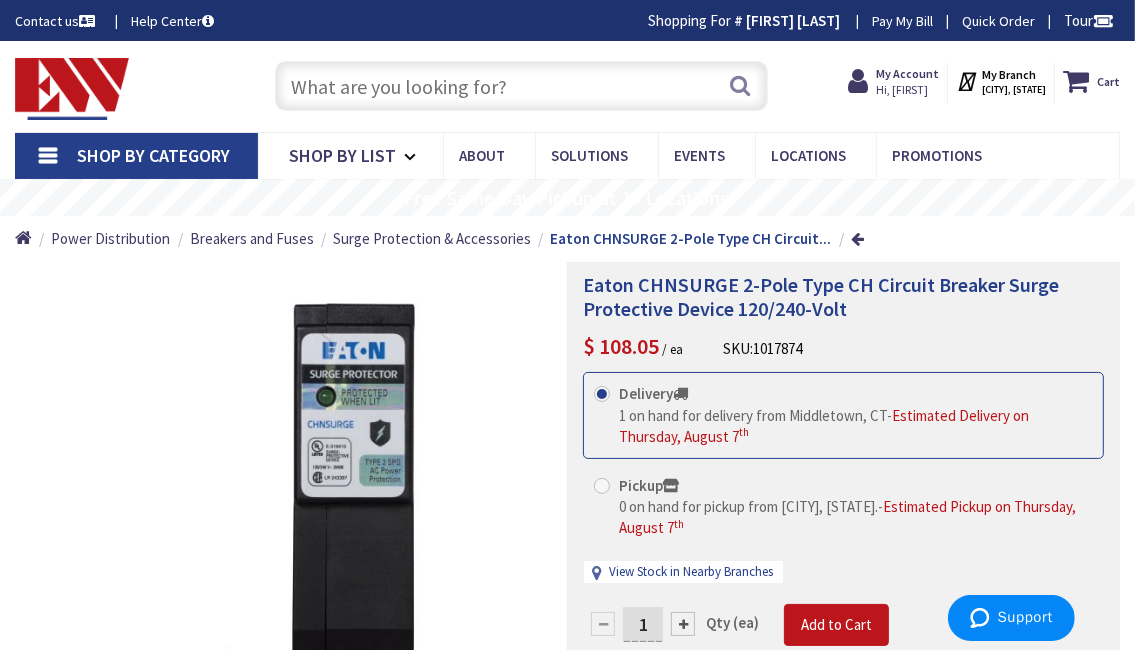 click at bounding box center [521, 86] 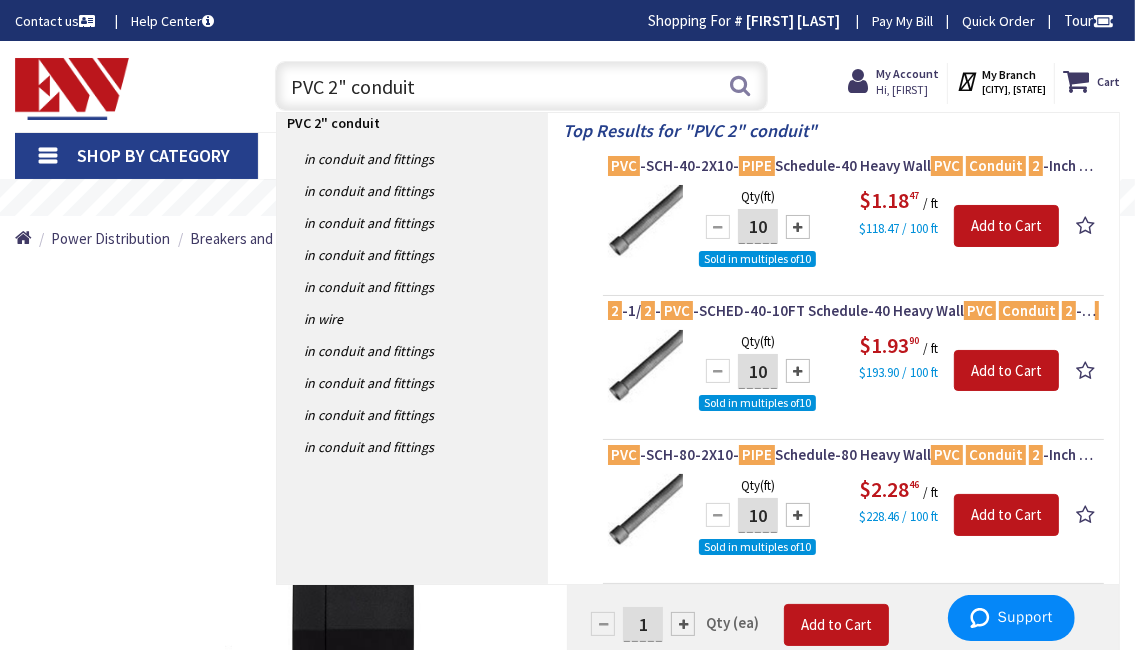 type on "PVC 2" conduit" 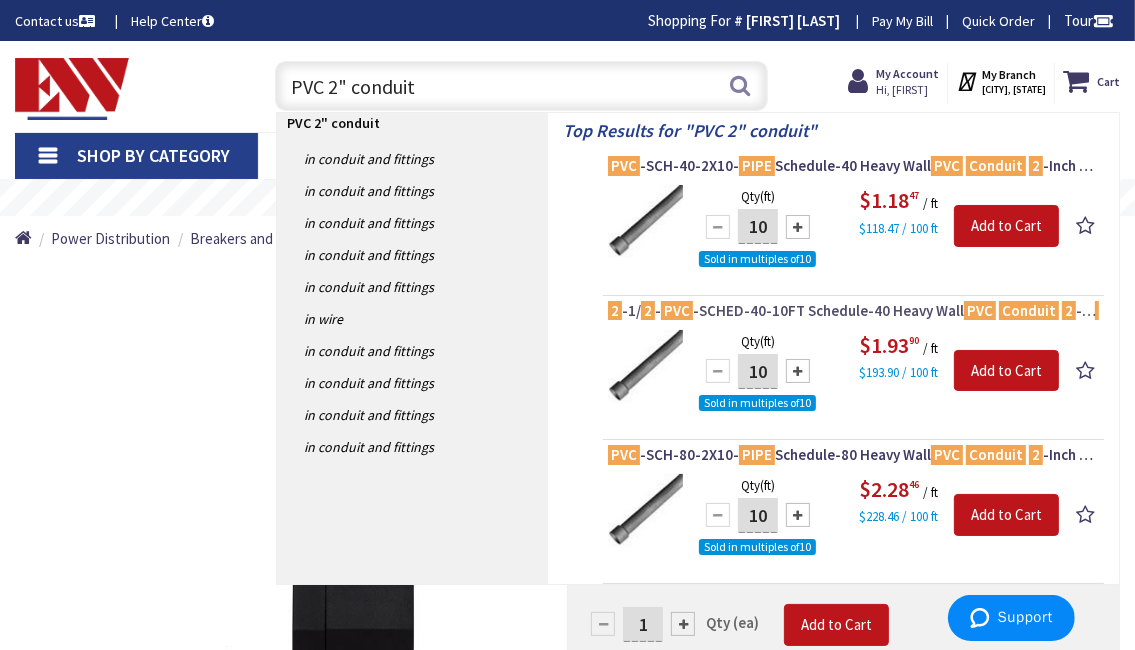 click on "2 -1/ 2 - PVC -SCHED-40-10FT Schedule-40 Heavy Wall  PVC   Conduit   2 -1/ 2 -Inch x 10-ft" at bounding box center [853, 311] 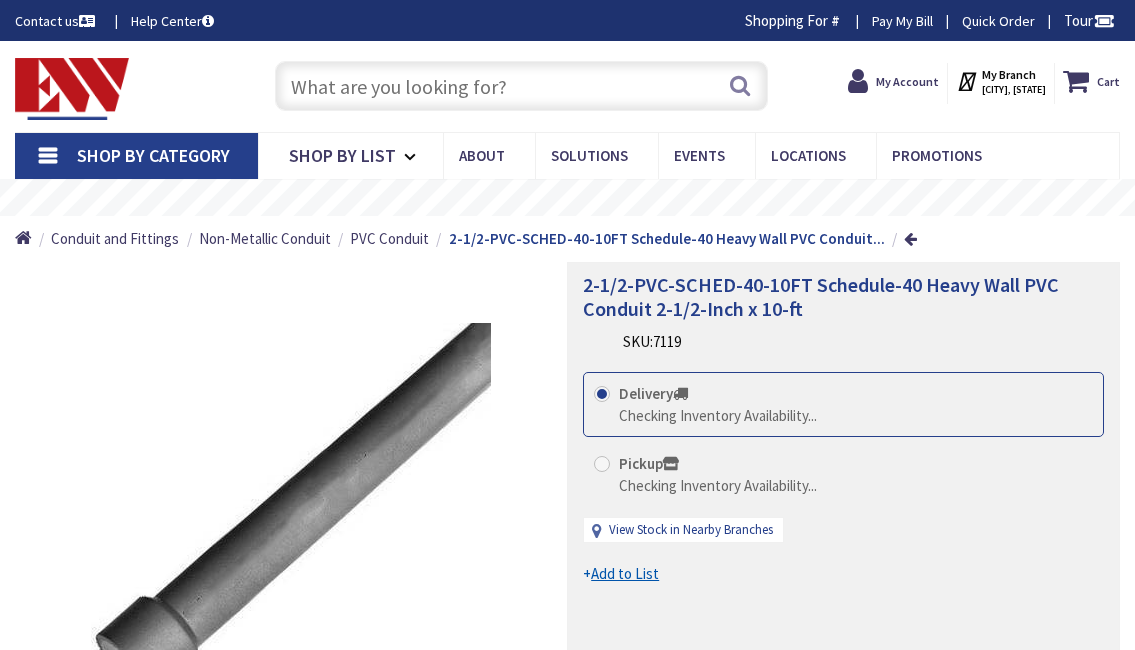 scroll, scrollTop: 0, scrollLeft: 0, axis: both 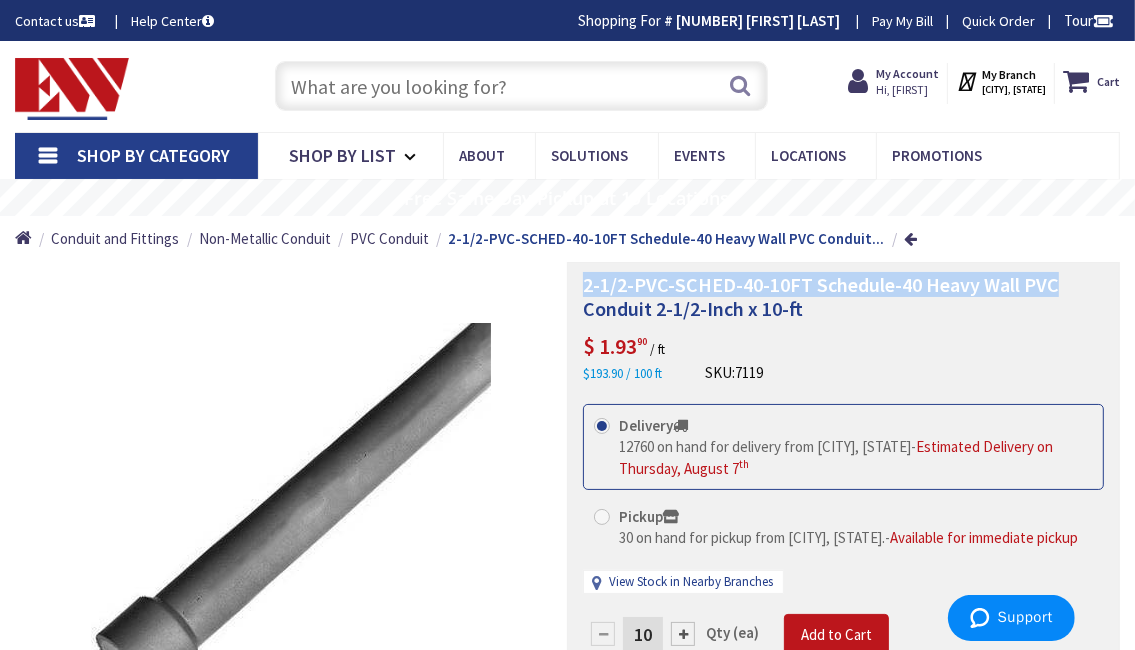 drag, startPoint x: 583, startPoint y: 285, endPoint x: 1052, endPoint y: 283, distance: 469.00427 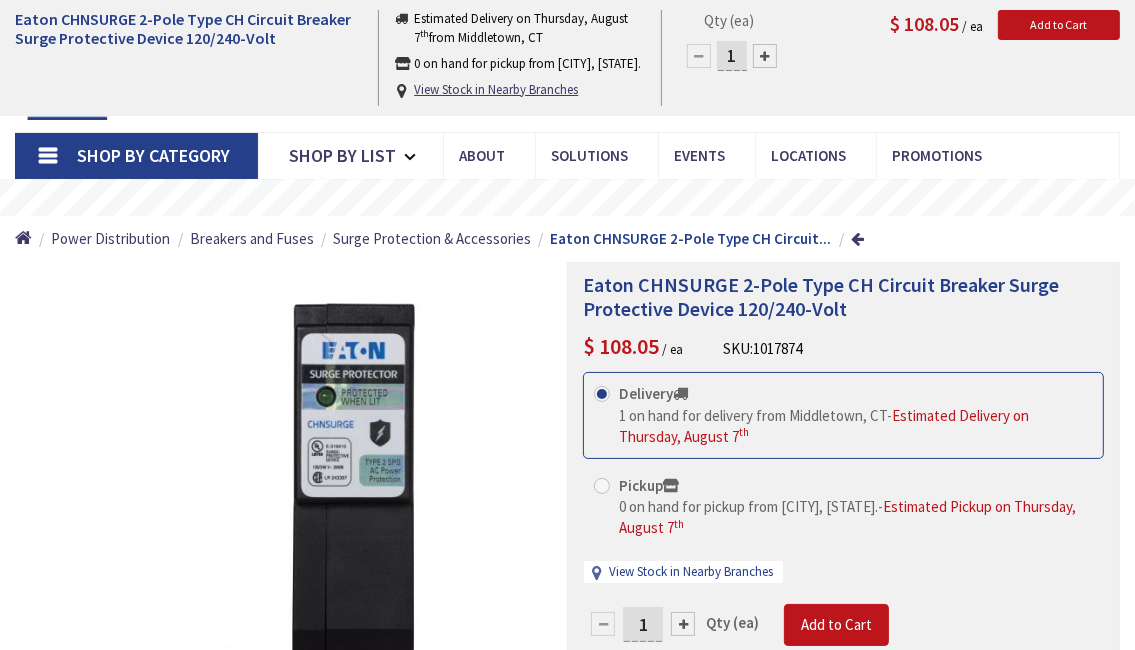 scroll, scrollTop: 1568, scrollLeft: 0, axis: vertical 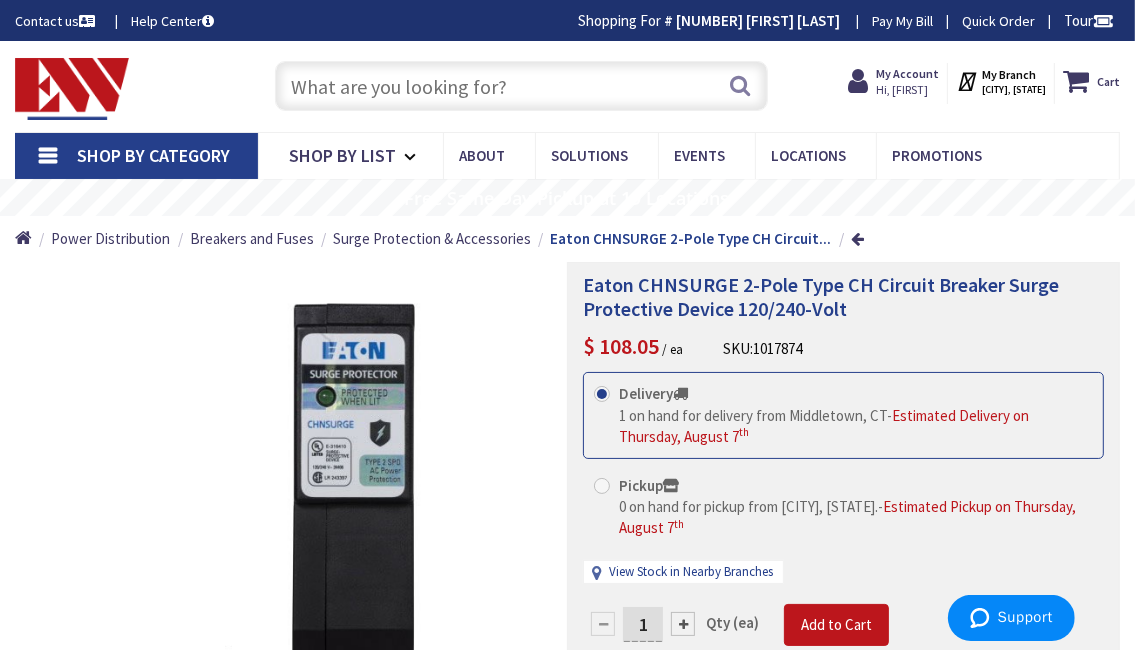 drag, startPoint x: 527, startPoint y: 90, endPoint x: 164, endPoint y: 104, distance: 363.26987 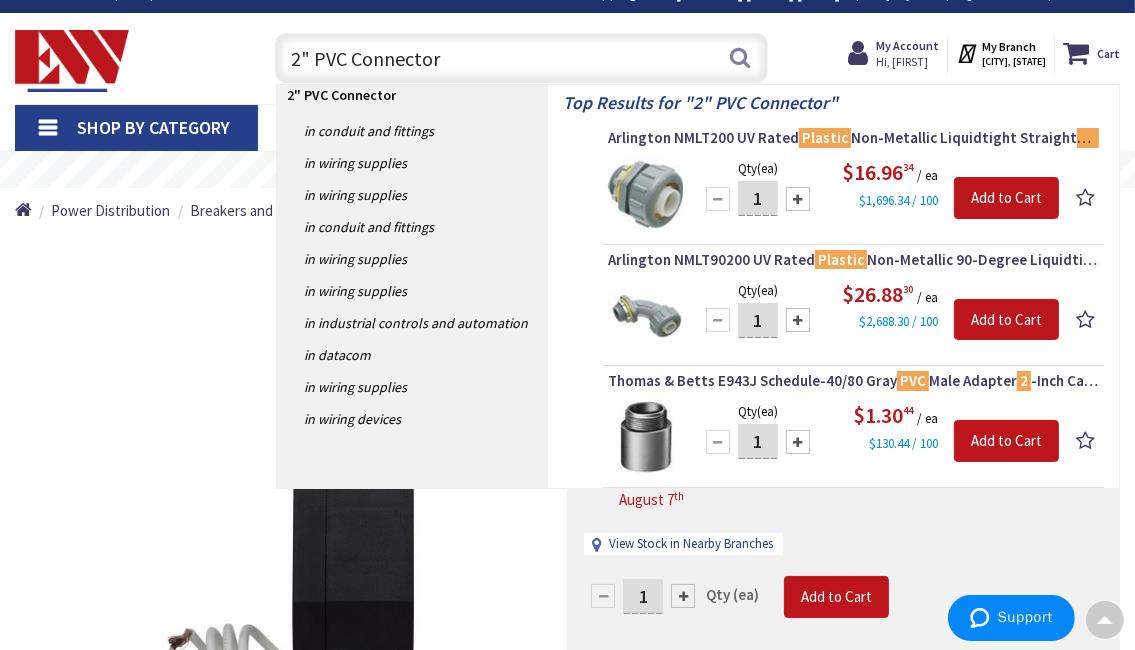scroll, scrollTop: 0, scrollLeft: 0, axis: both 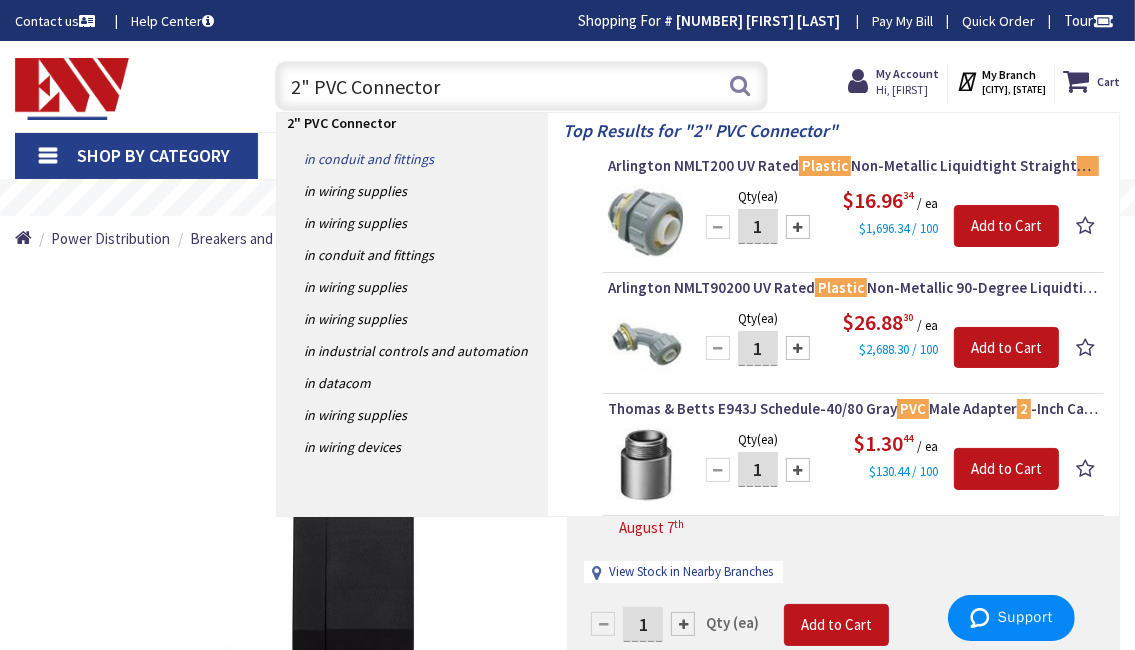 type on "2" PVC Connector" 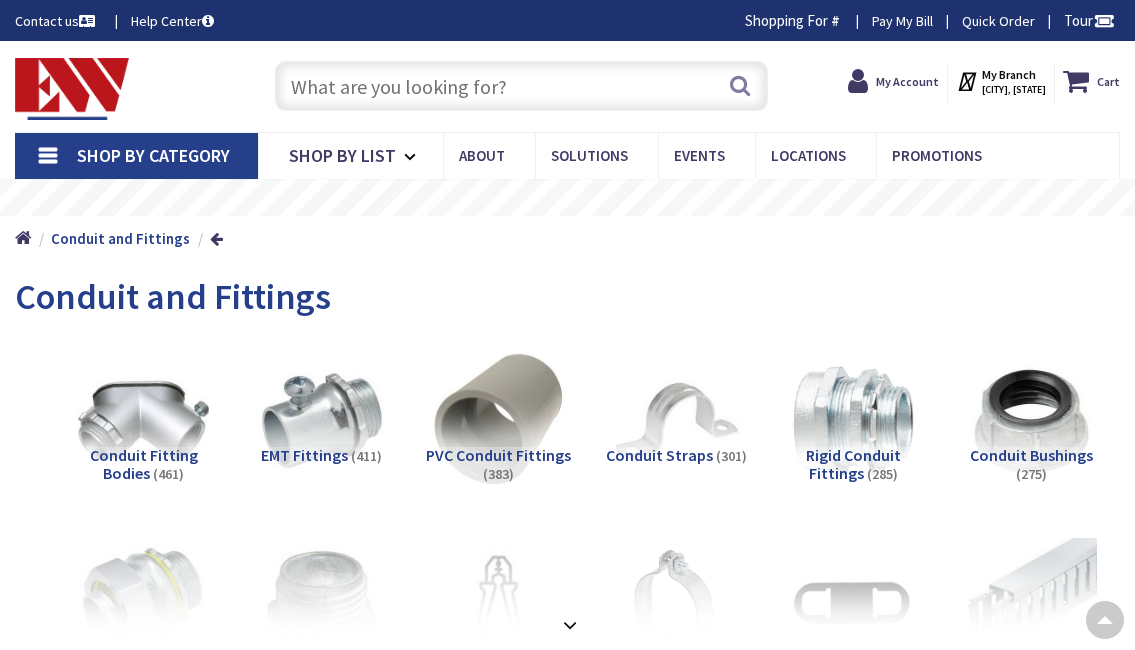 click at bounding box center (499, 422) 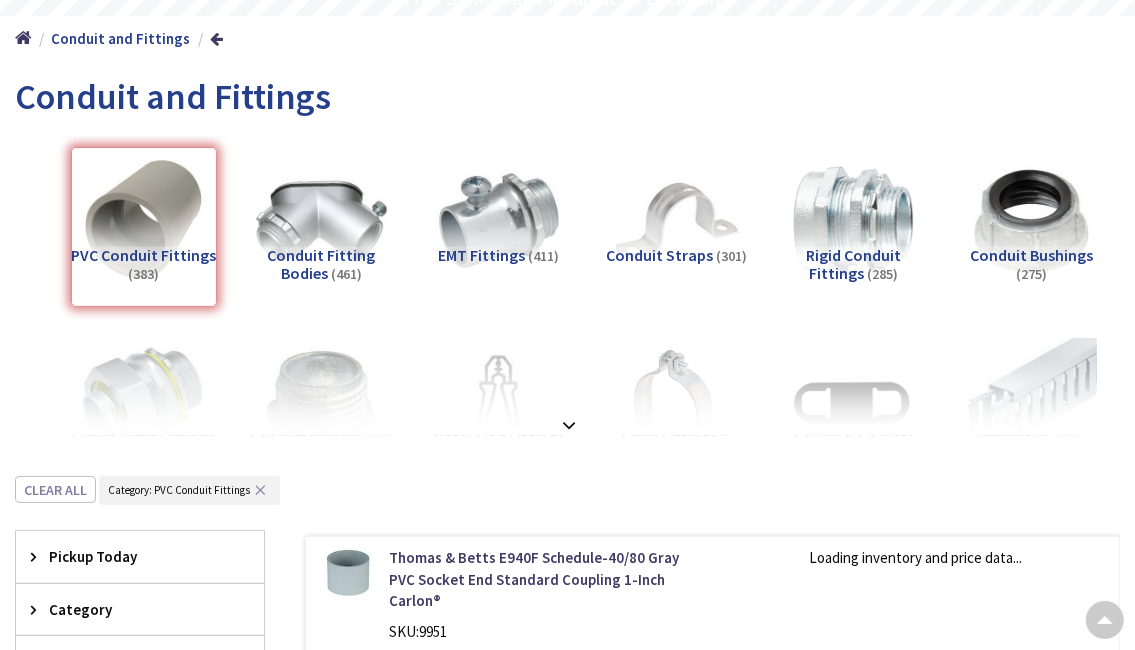 scroll, scrollTop: 676, scrollLeft: 0, axis: vertical 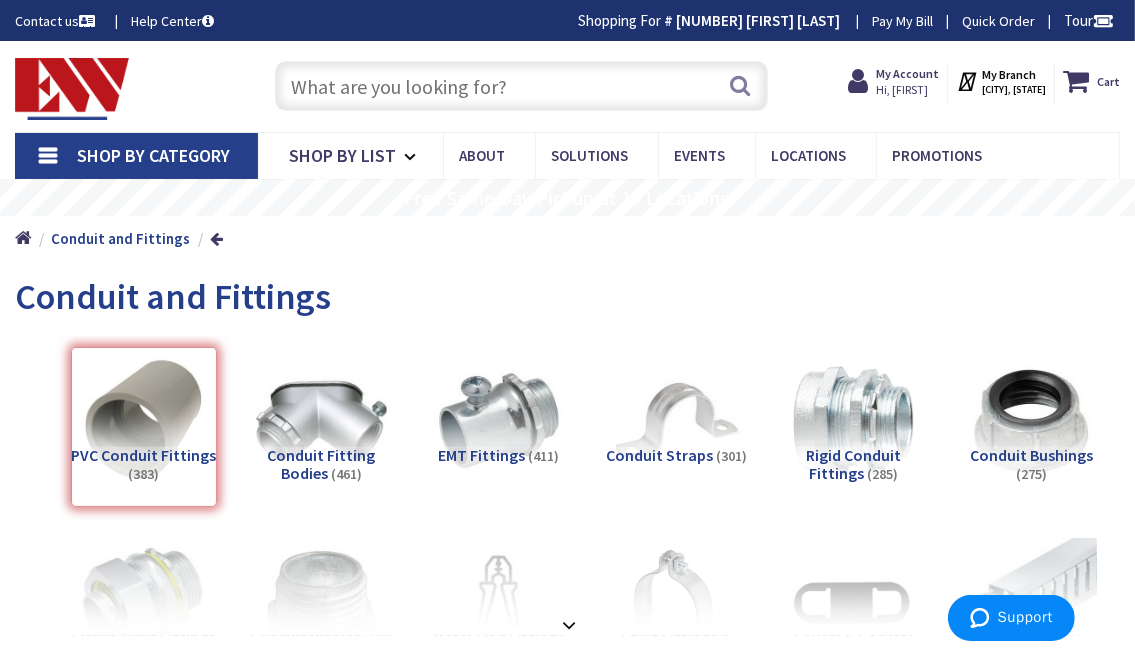 click at bounding box center [521, 86] 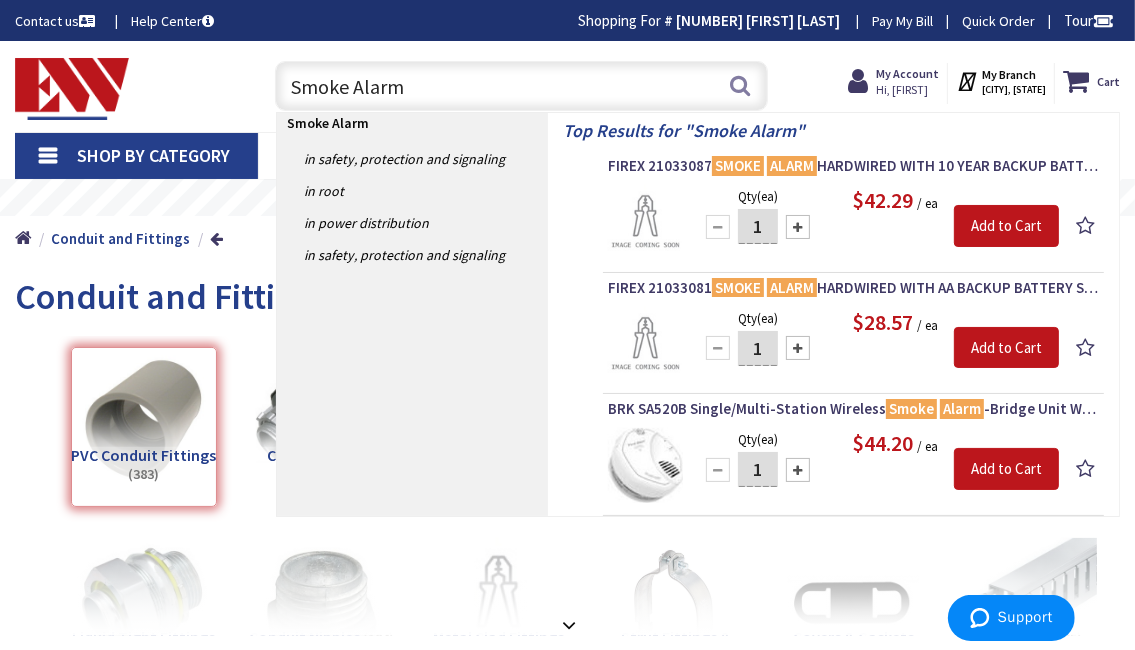 scroll, scrollTop: 200, scrollLeft: 0, axis: vertical 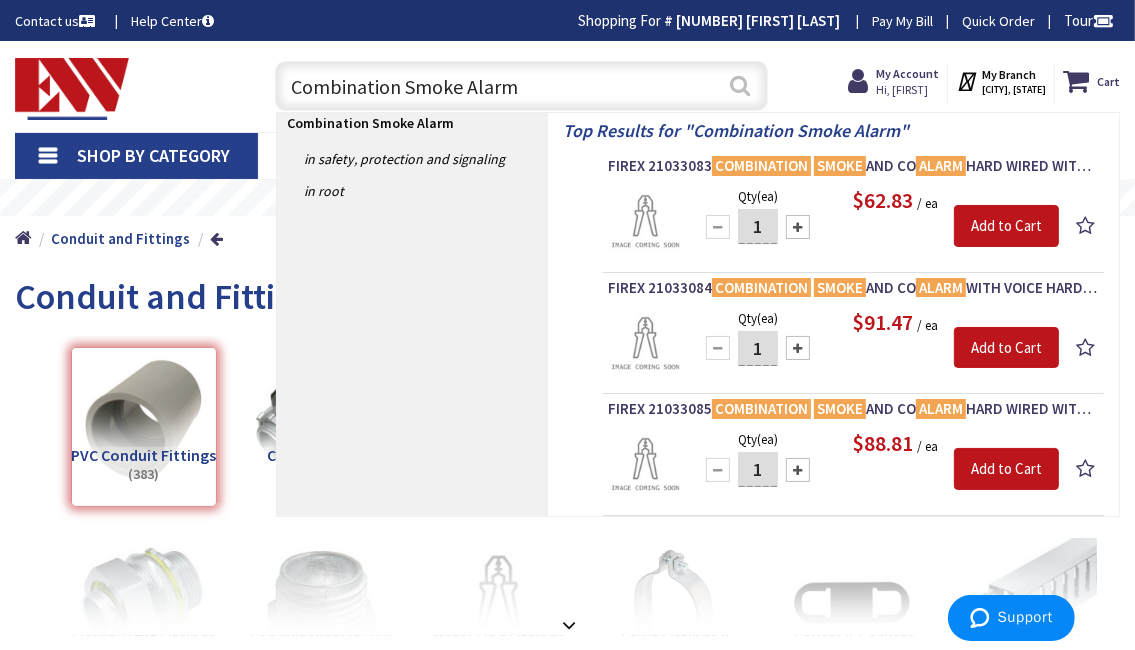 type on "Combination Smoke Alarm" 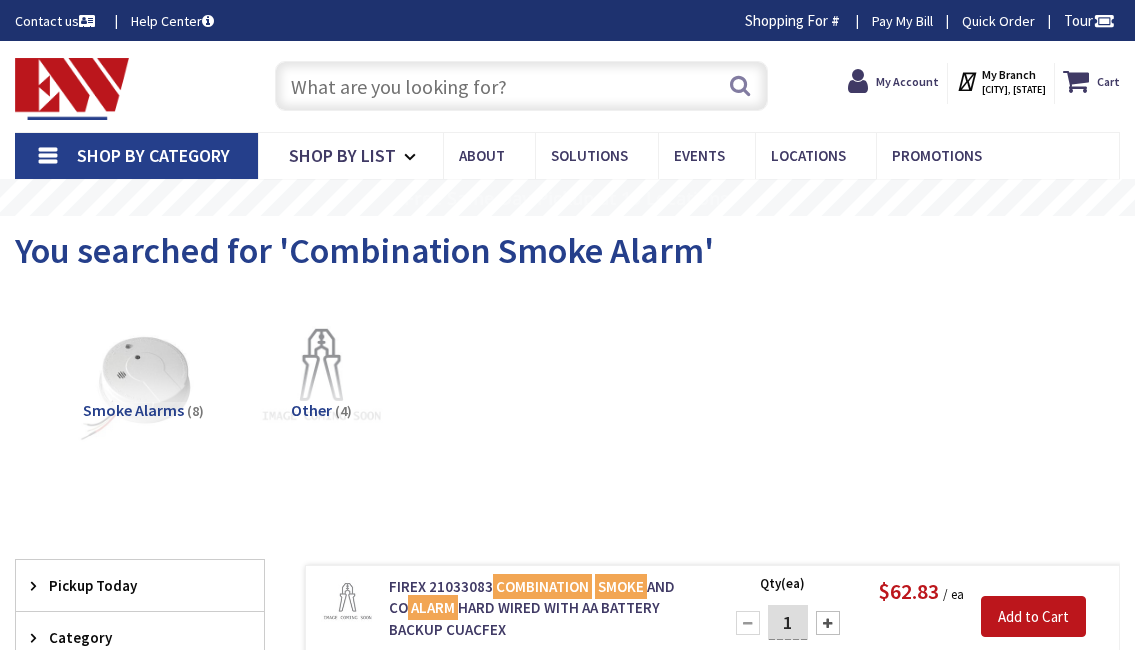 scroll, scrollTop: 0, scrollLeft: 0, axis: both 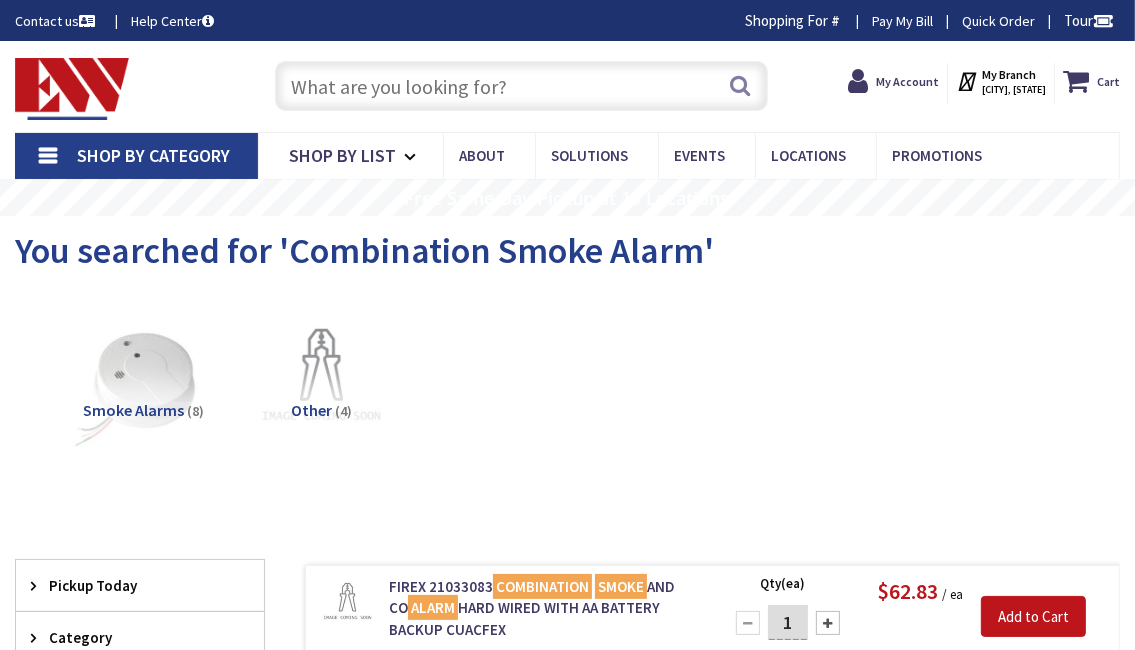 click at bounding box center (144, 376) 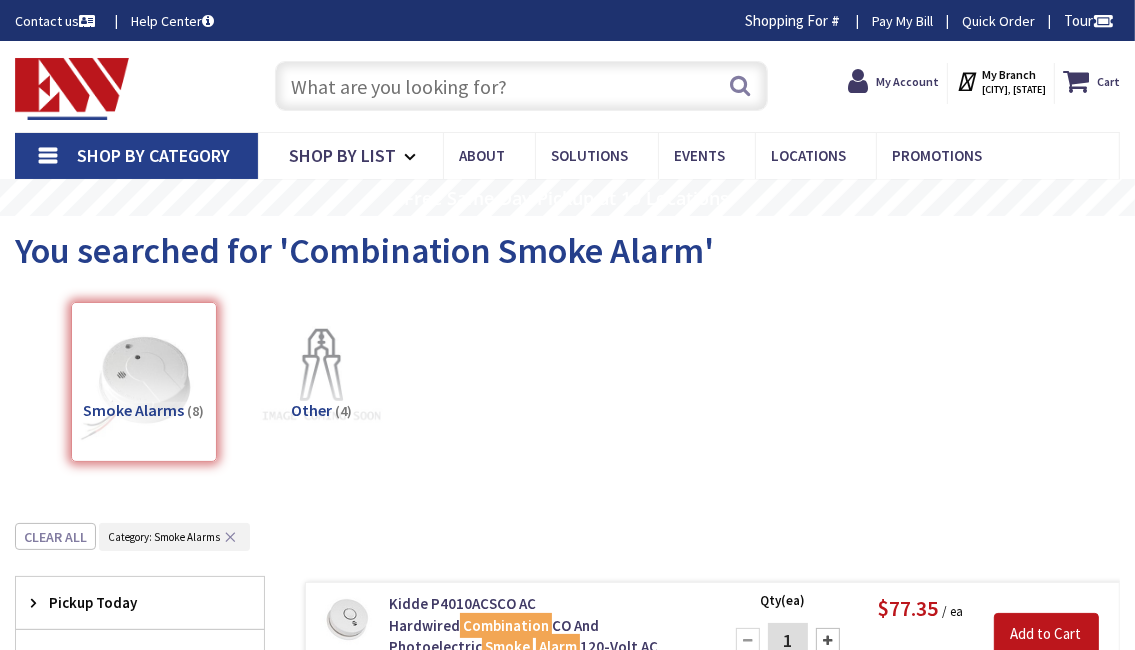 scroll, scrollTop: 0, scrollLeft: 0, axis: both 